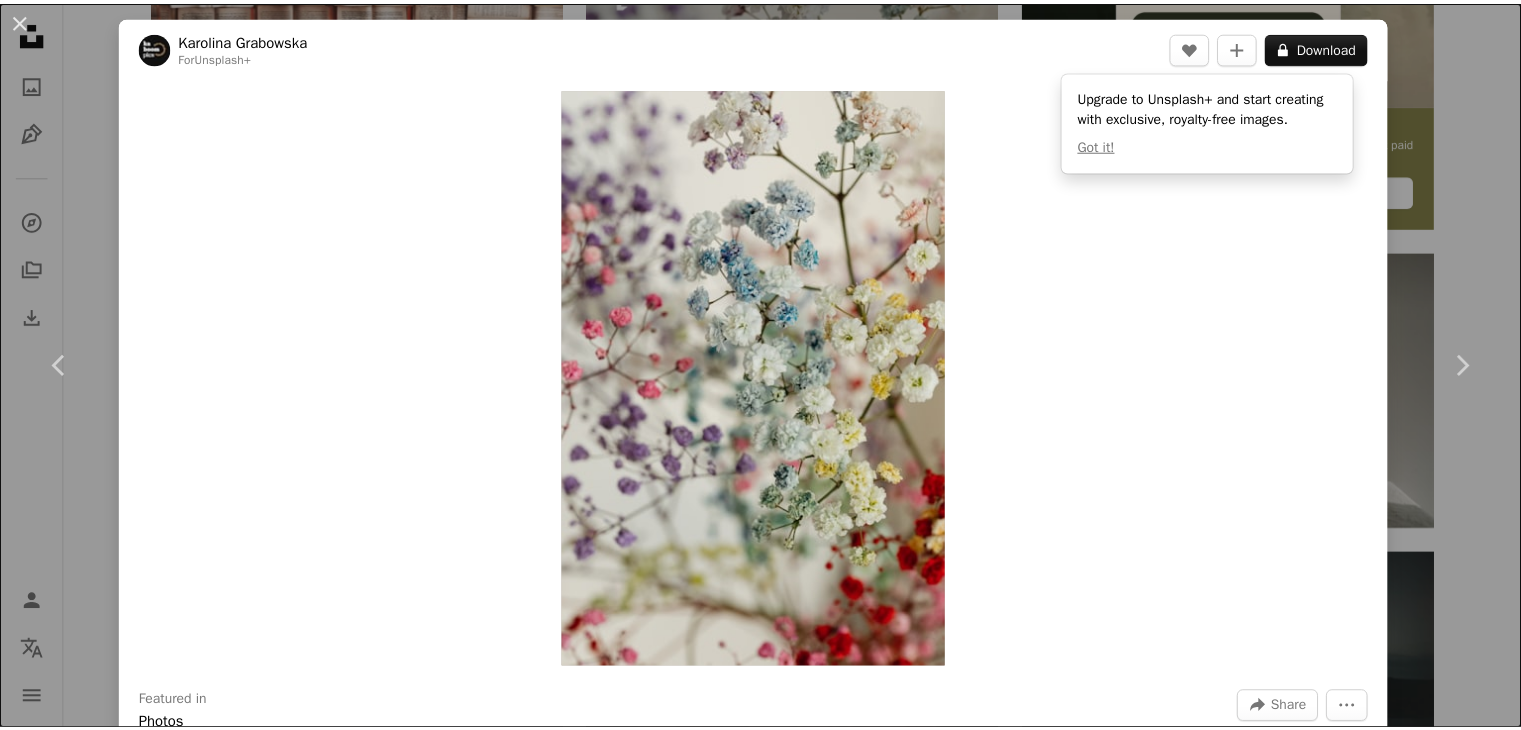 scroll, scrollTop: 7572, scrollLeft: 0, axis: vertical 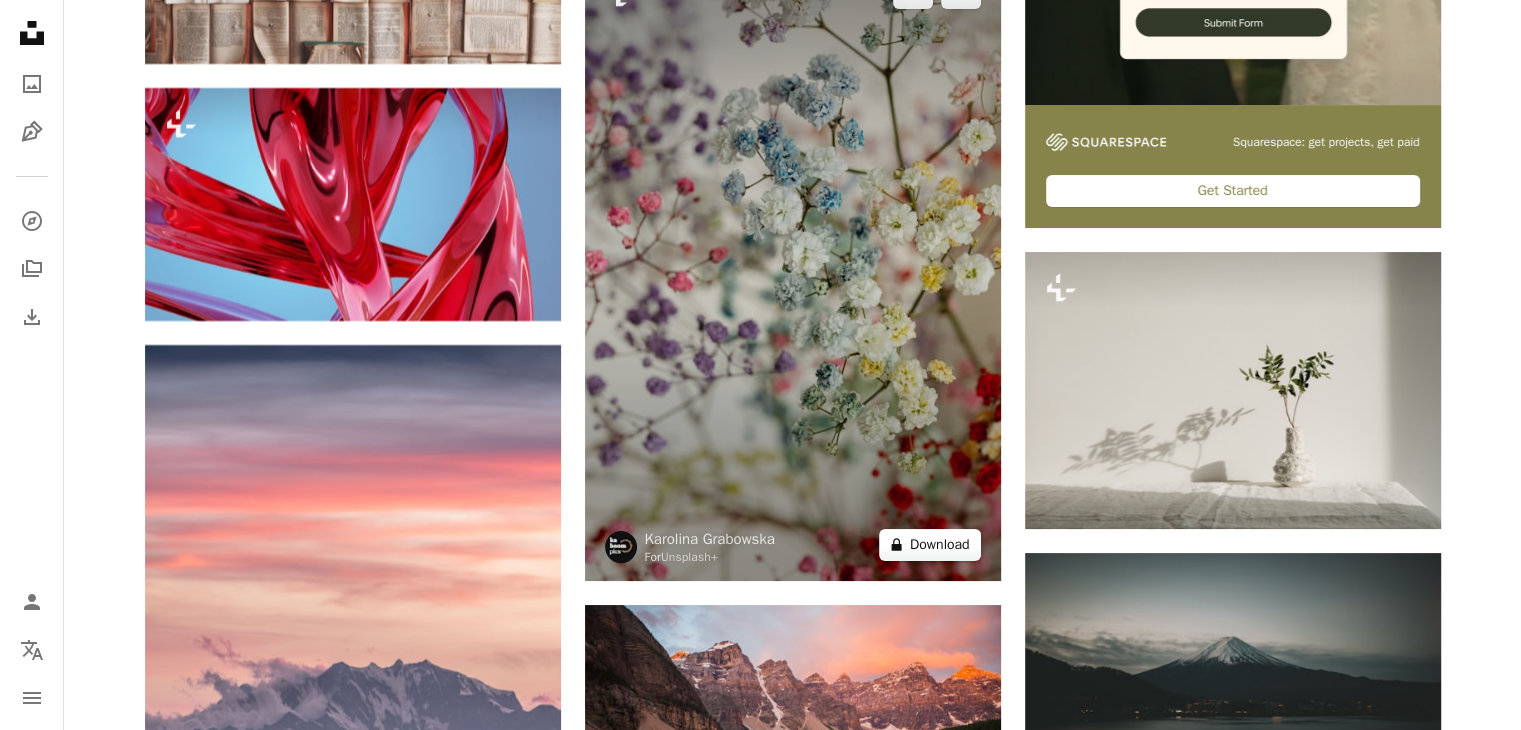 click on "A lock Download" at bounding box center (930, 545) 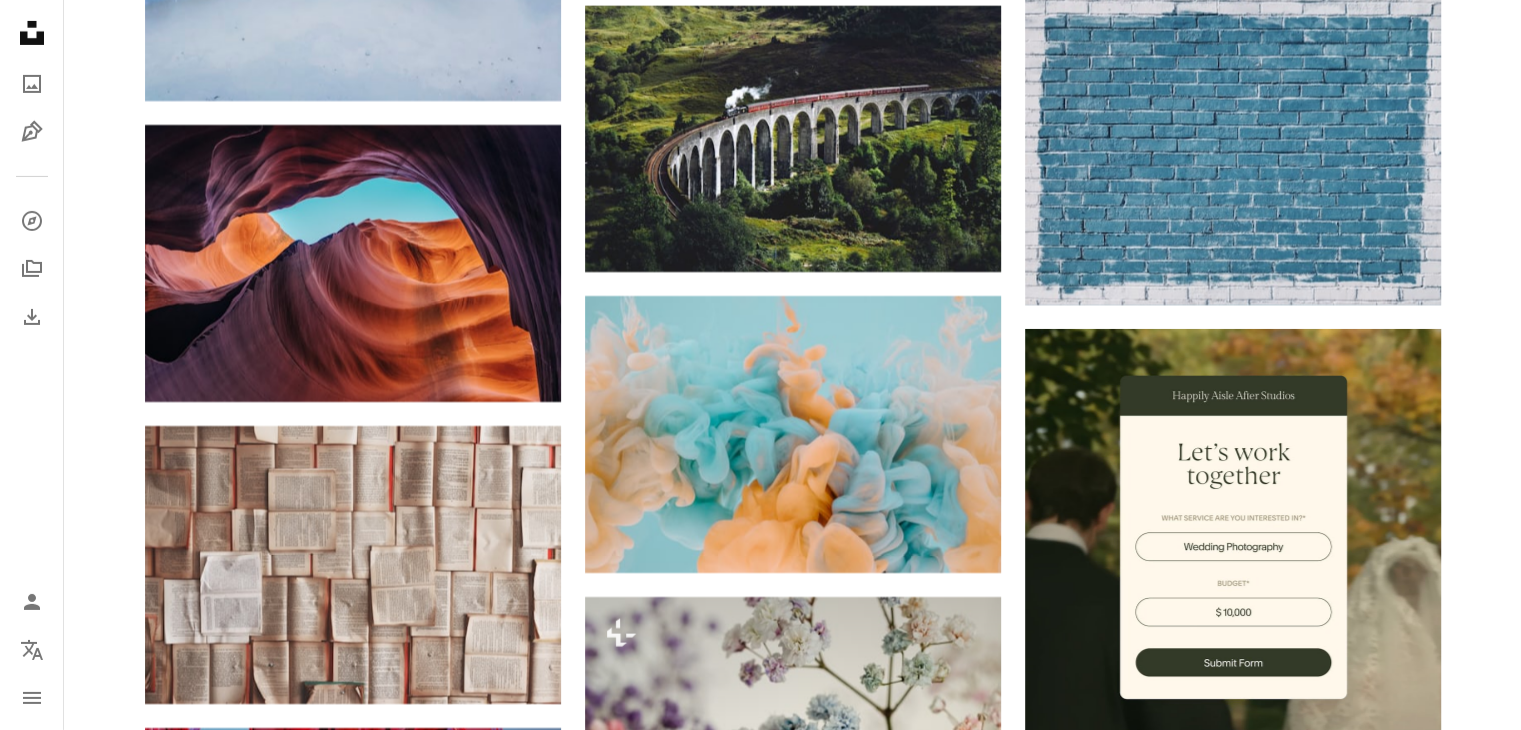 scroll, scrollTop: 6892, scrollLeft: 0, axis: vertical 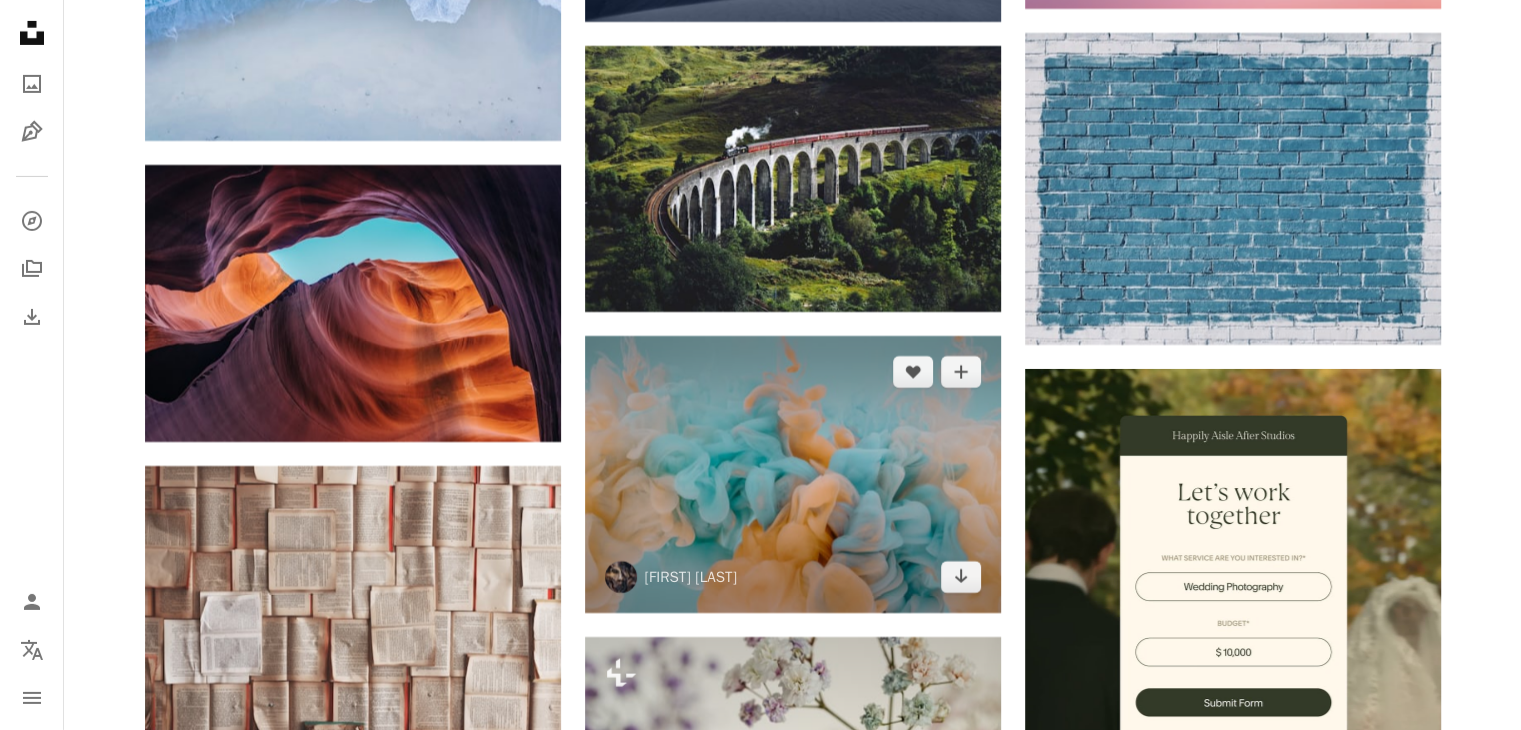 click at bounding box center [793, 474] 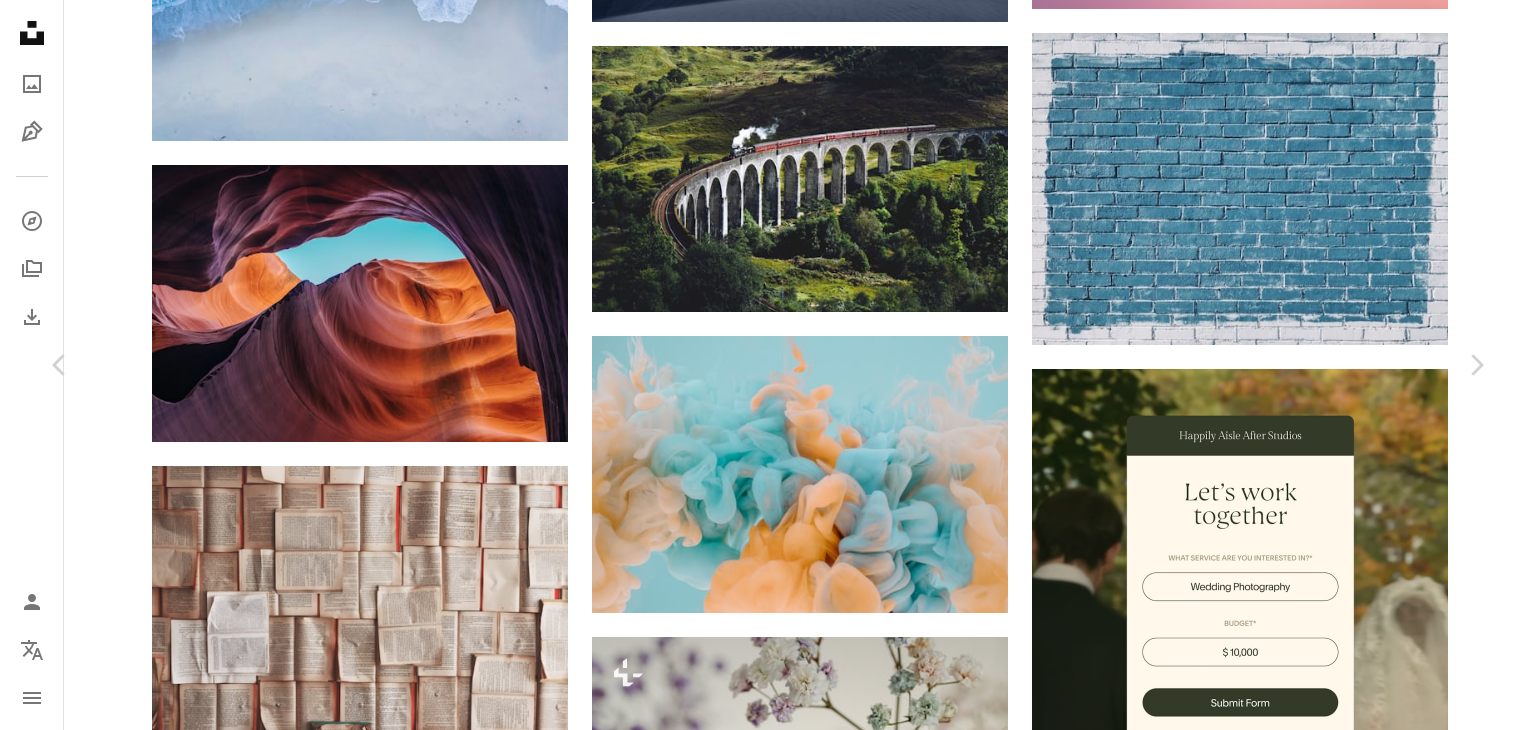 click on "Download free" at bounding box center [1291, 6398] 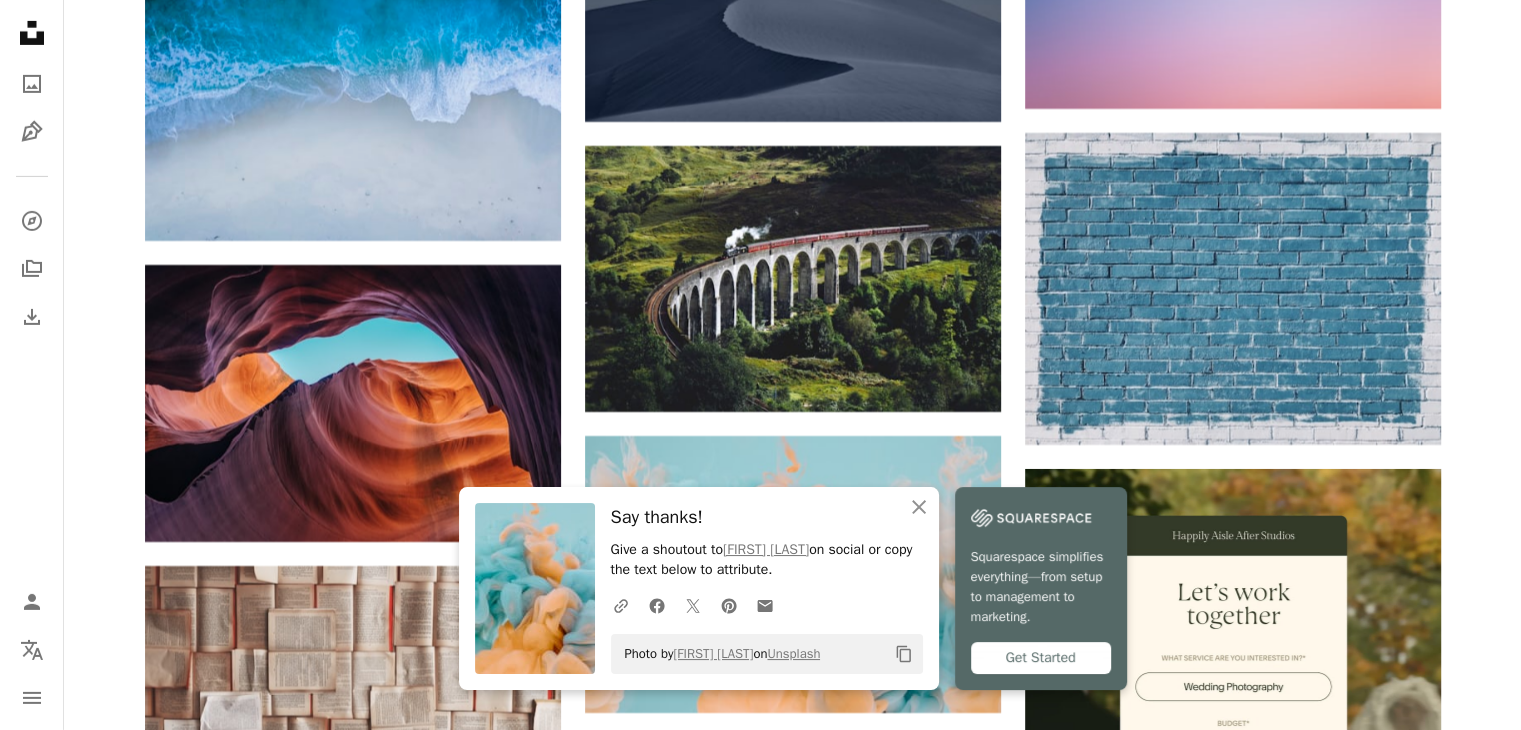 scroll, scrollTop: 6772, scrollLeft: 0, axis: vertical 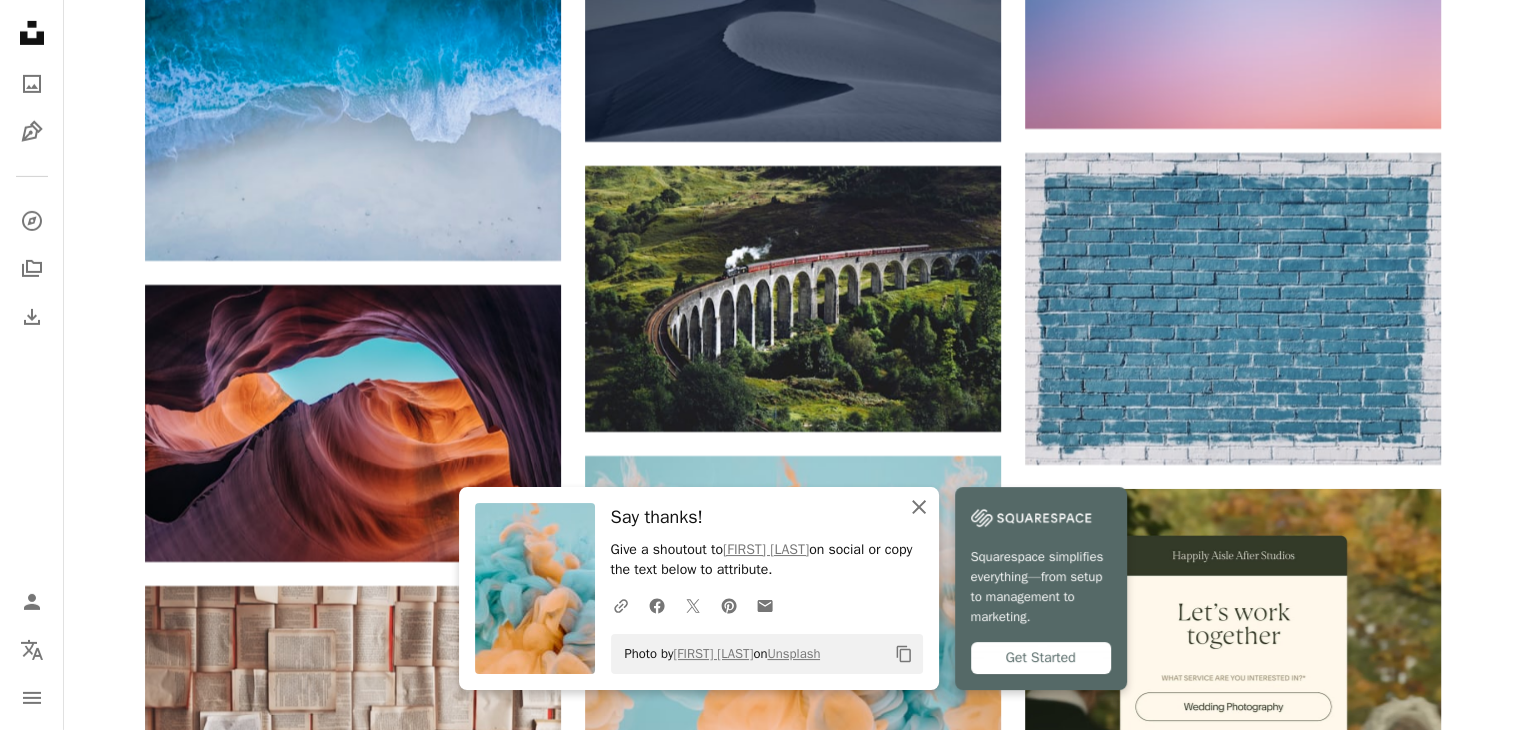 click on "An X shape" 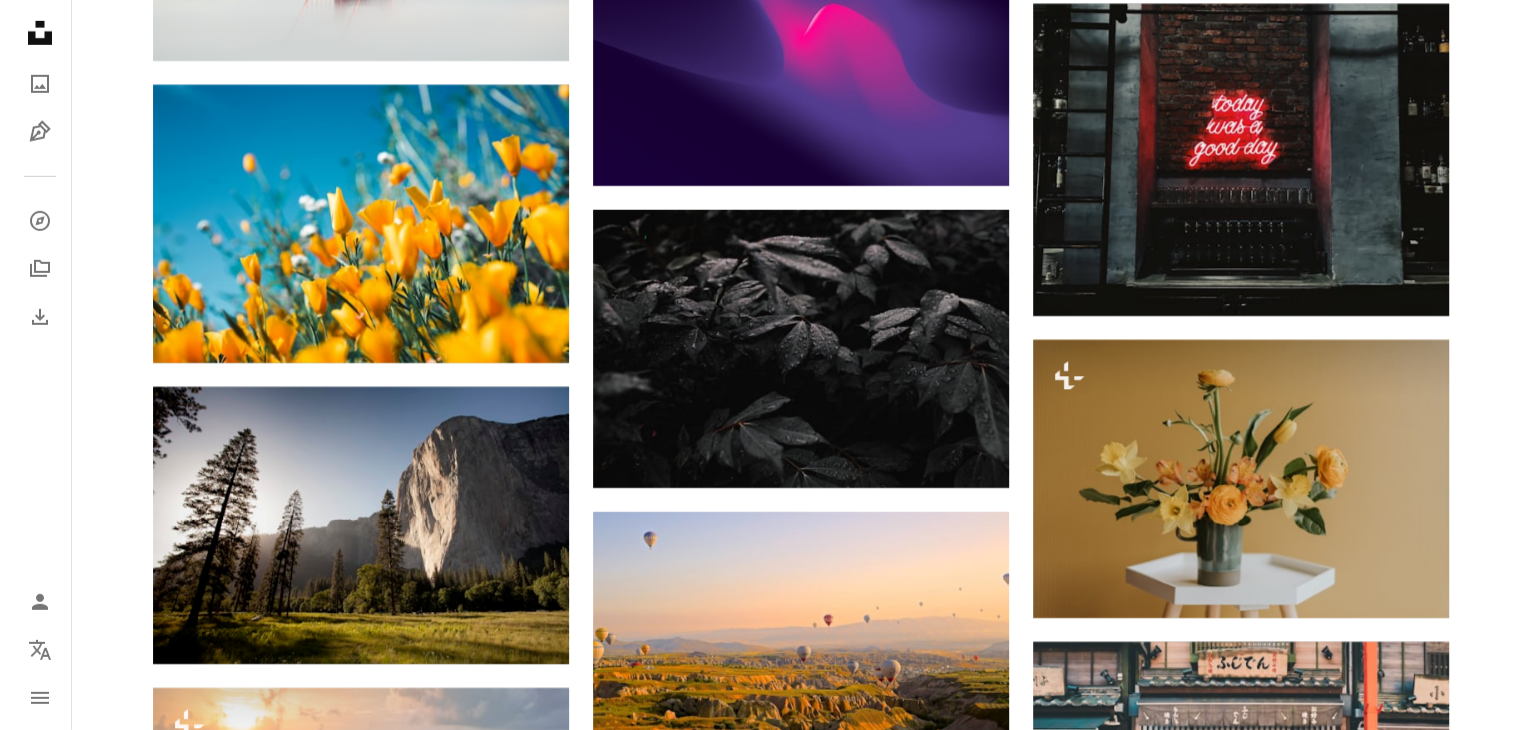 scroll, scrollTop: 14094, scrollLeft: 0, axis: vertical 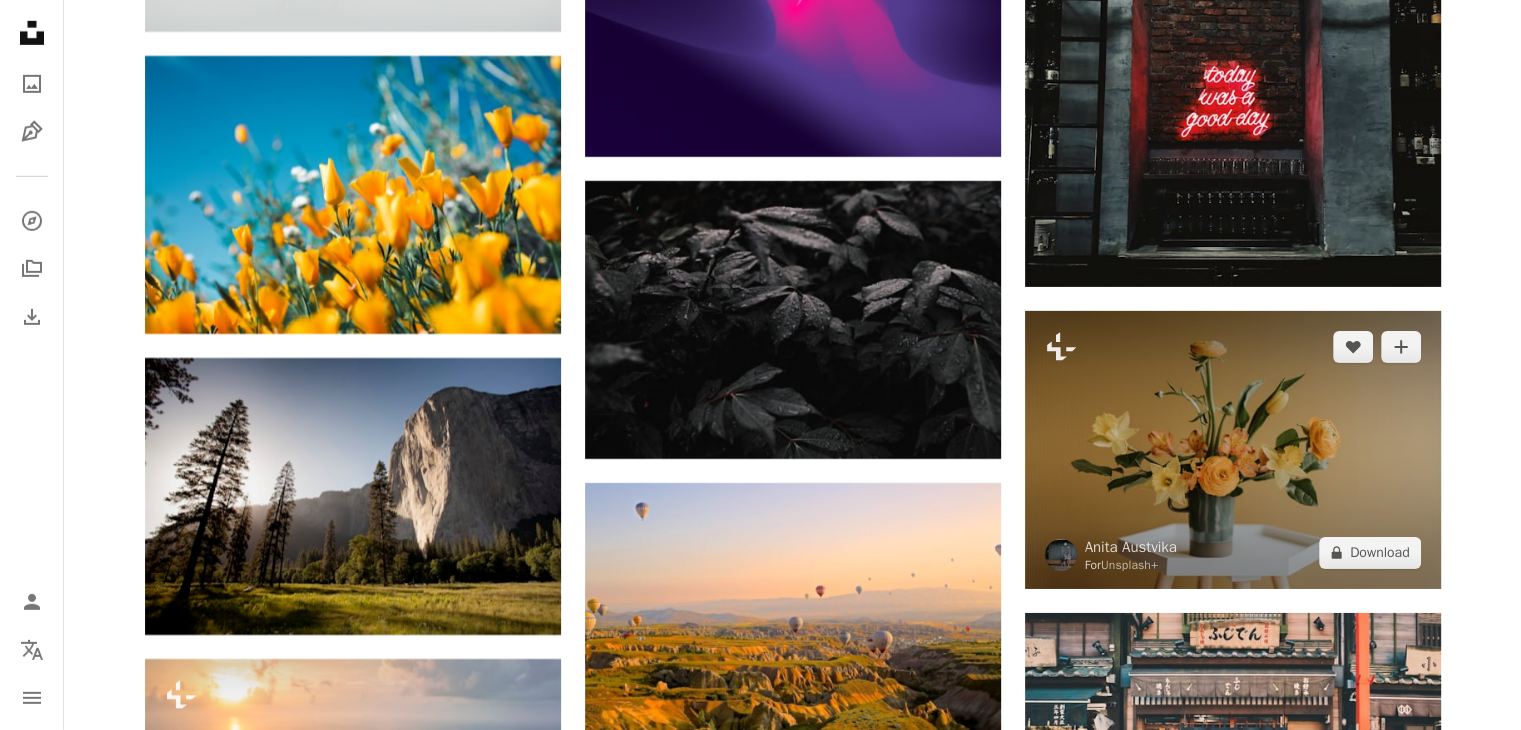 click at bounding box center [1233, 450] 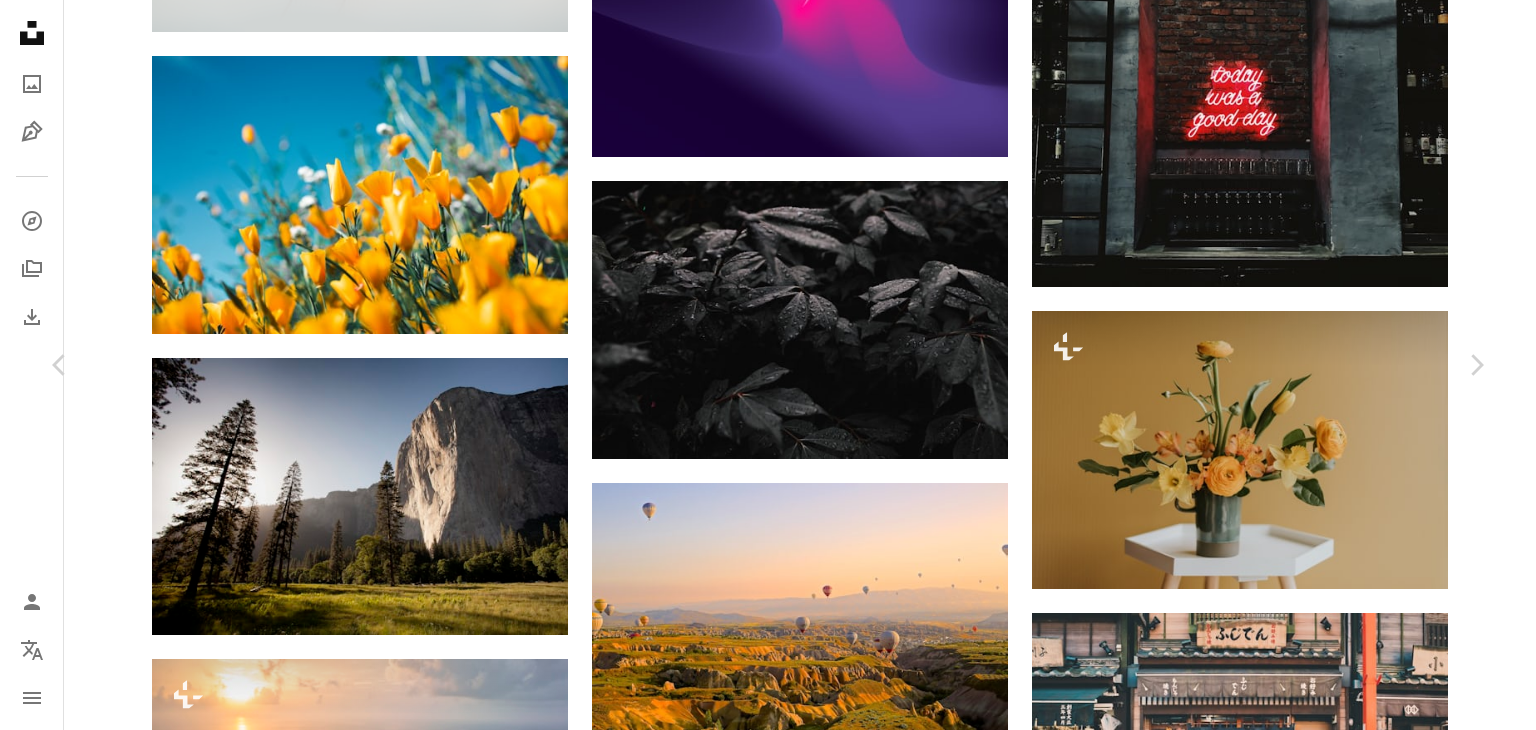 click on "A lock Download" at bounding box center [1329, 4039] 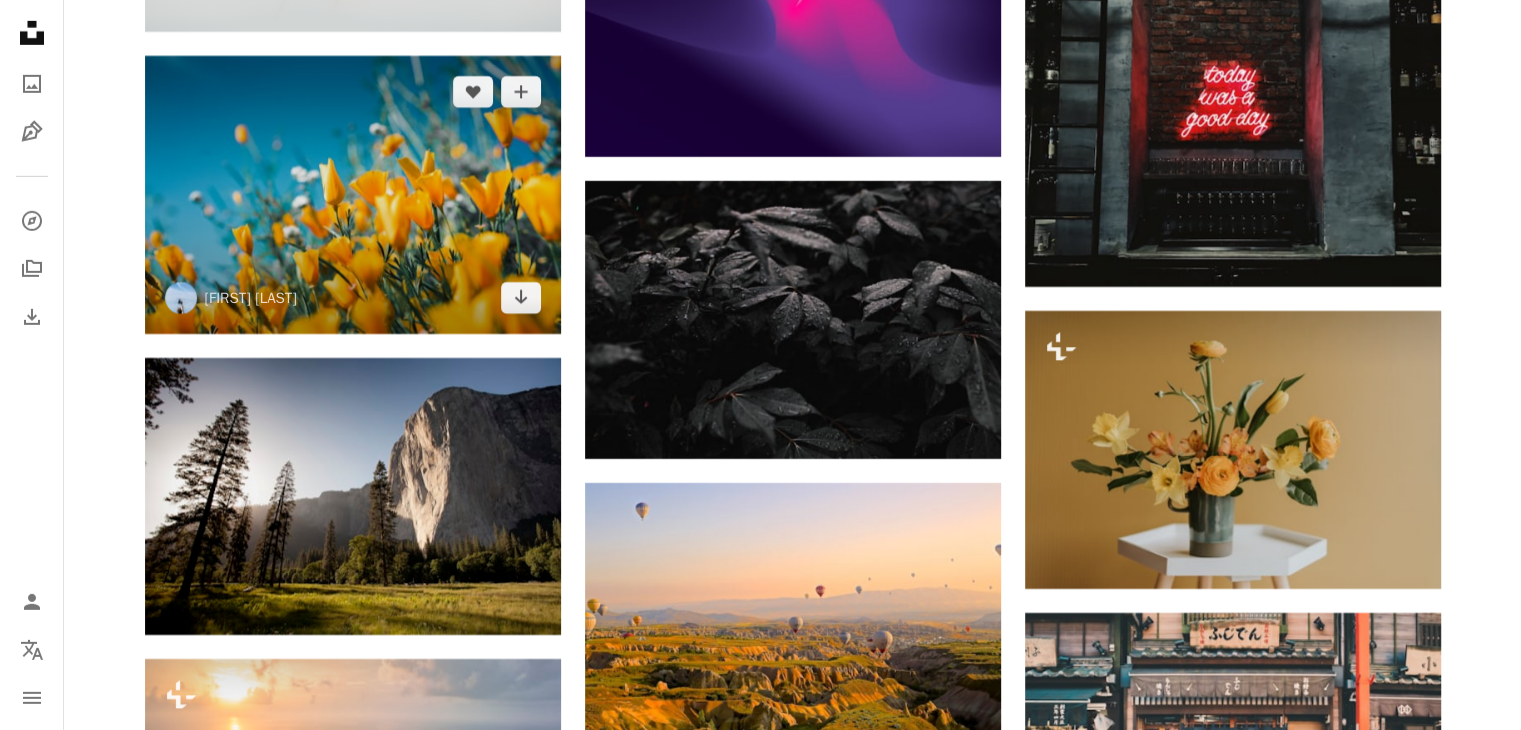 click at bounding box center (353, 195) 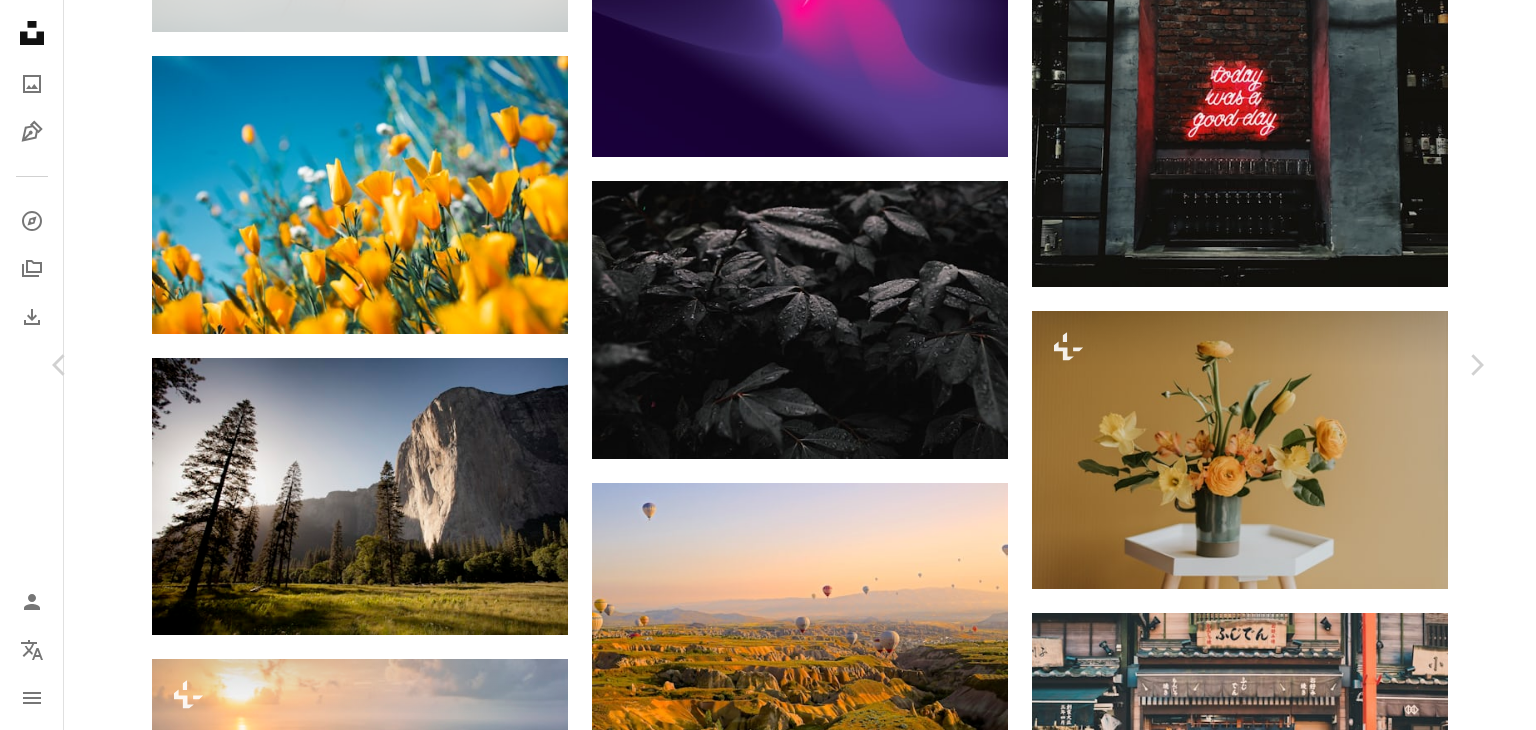 click on "Download free" at bounding box center [1291, 4039] 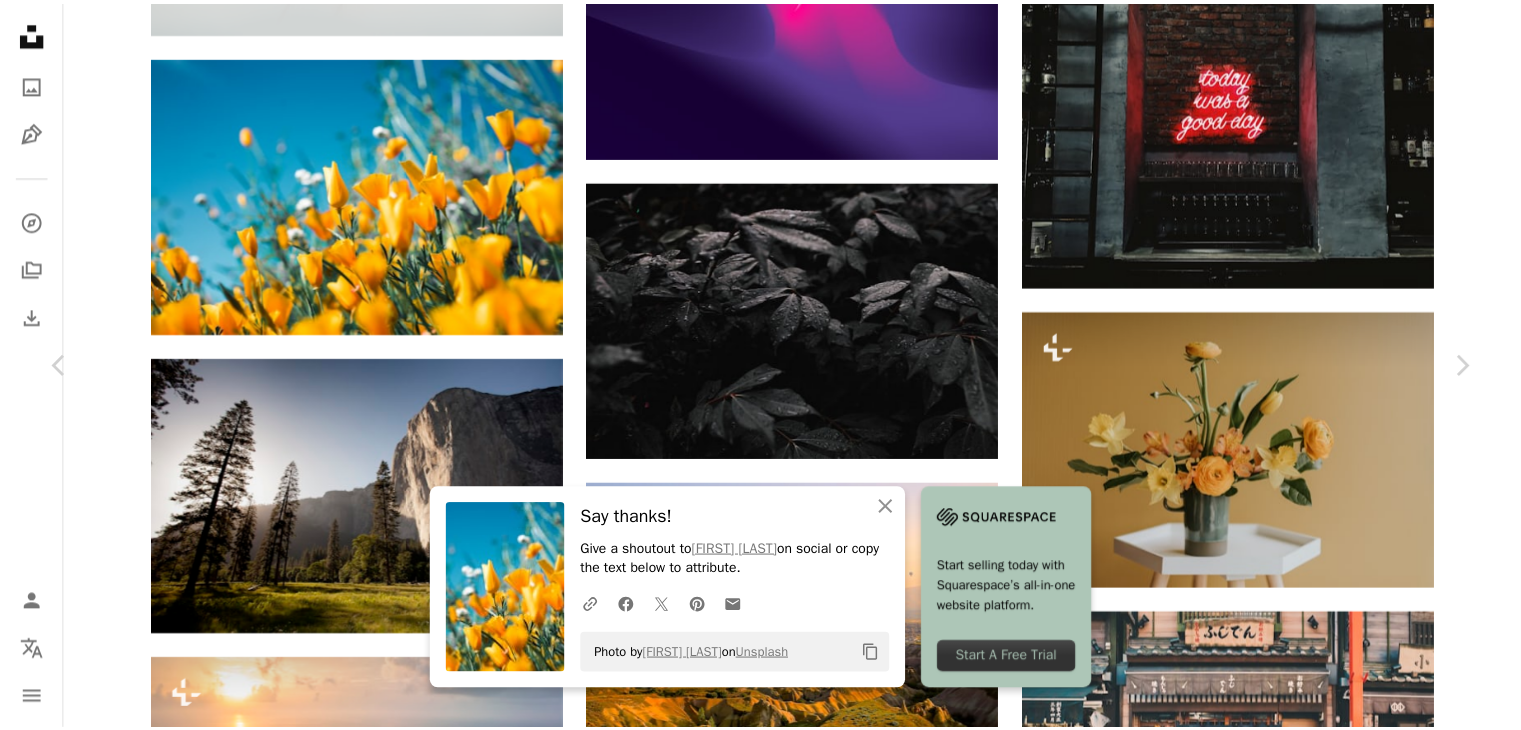scroll, scrollTop: 200, scrollLeft: 0, axis: vertical 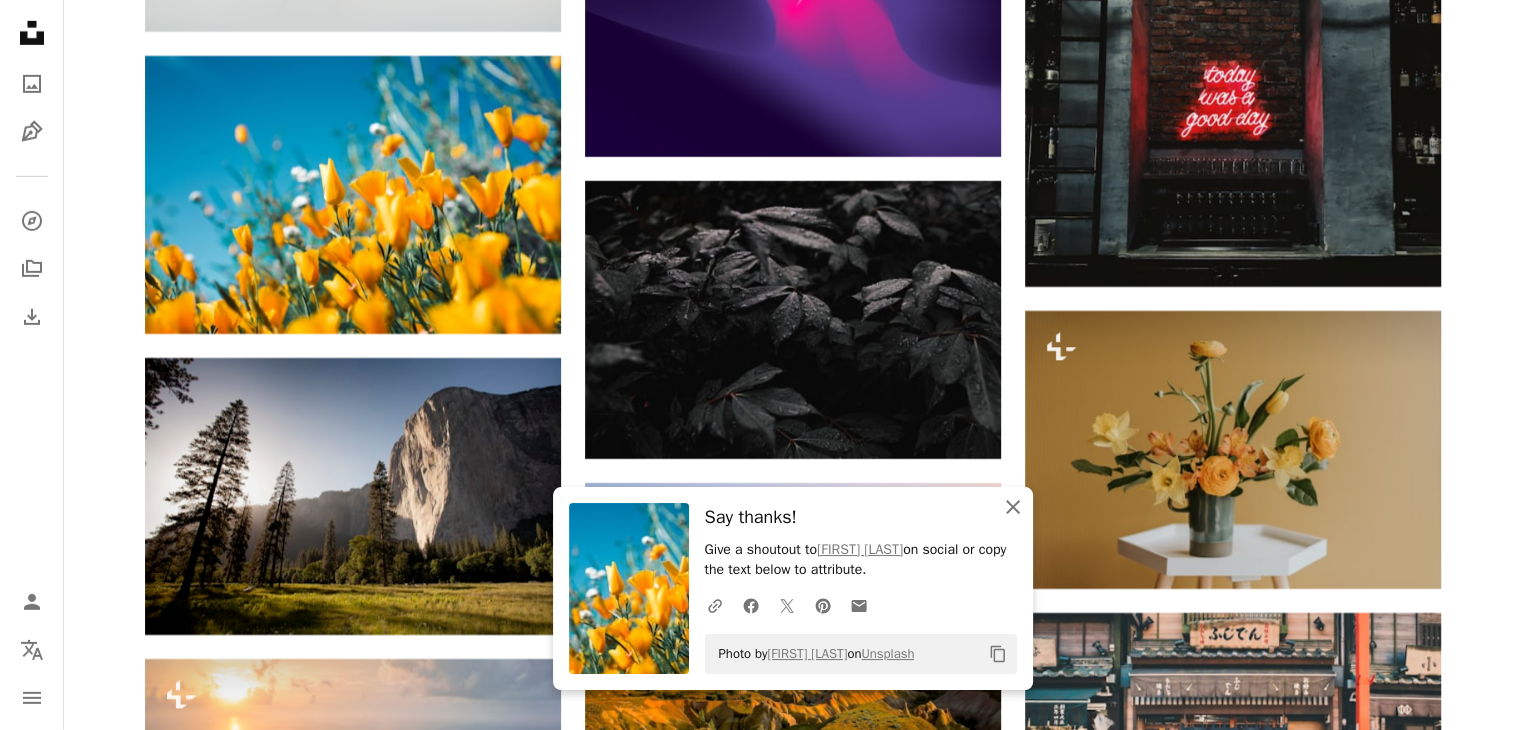 click on "An X shape" 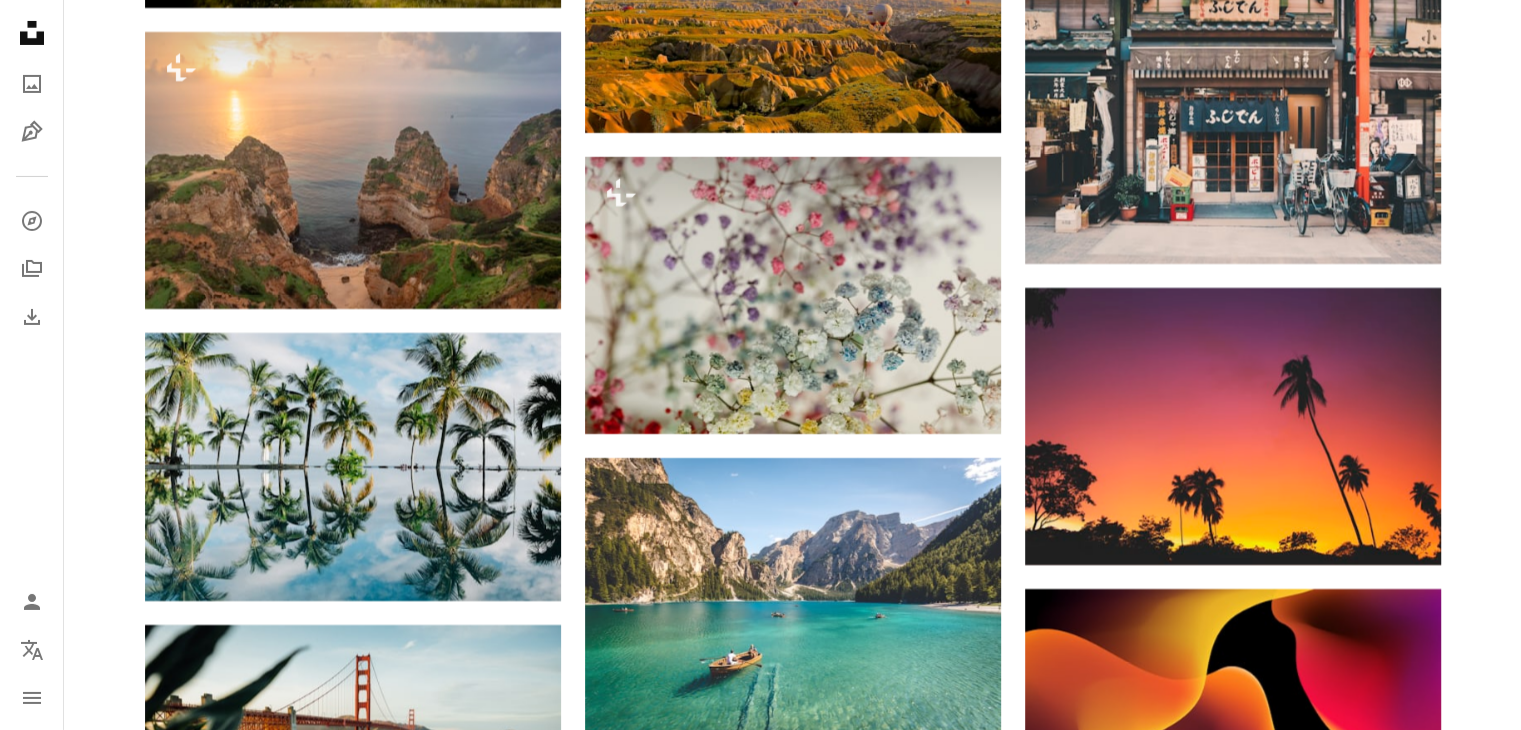 scroll, scrollTop: 14788, scrollLeft: 0, axis: vertical 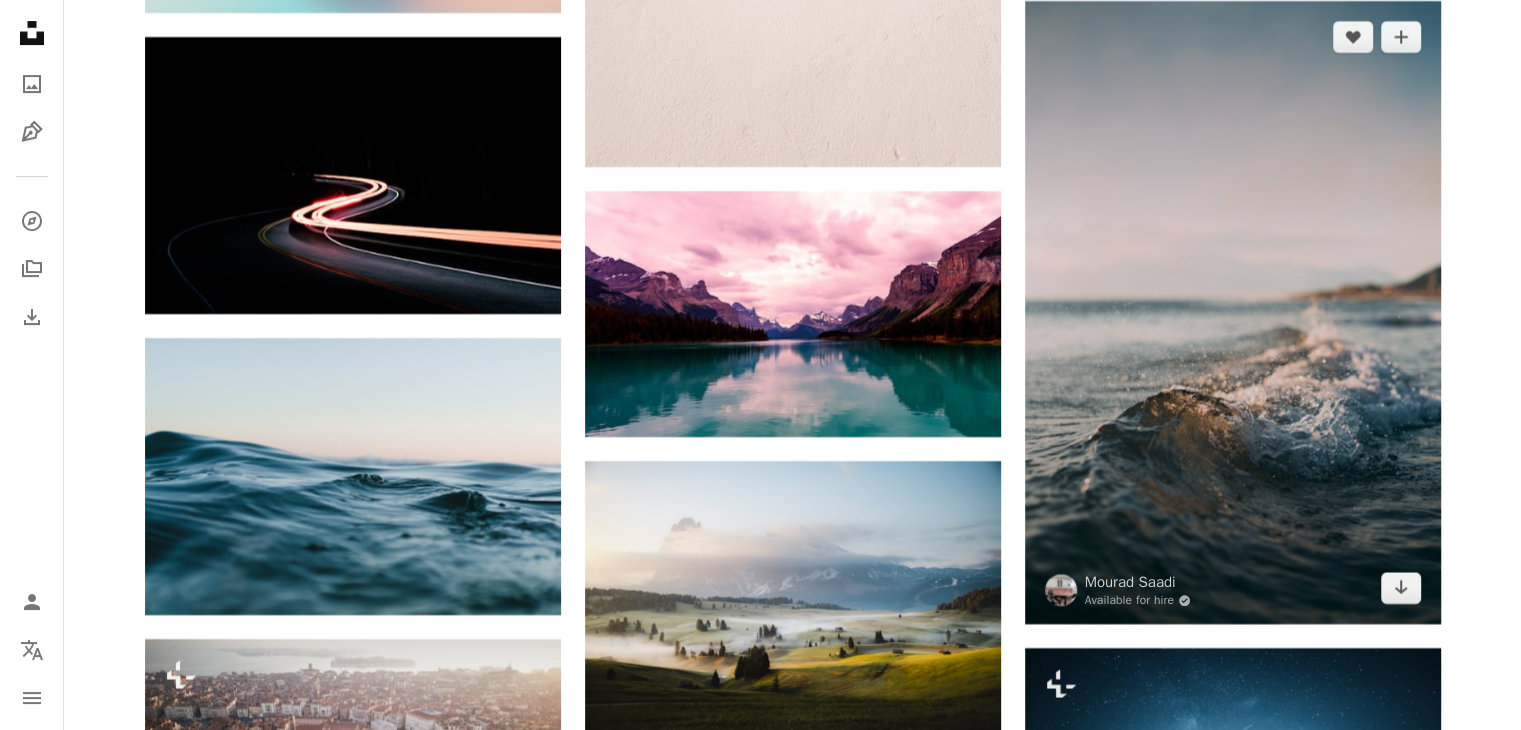 click at bounding box center [1233, 312] 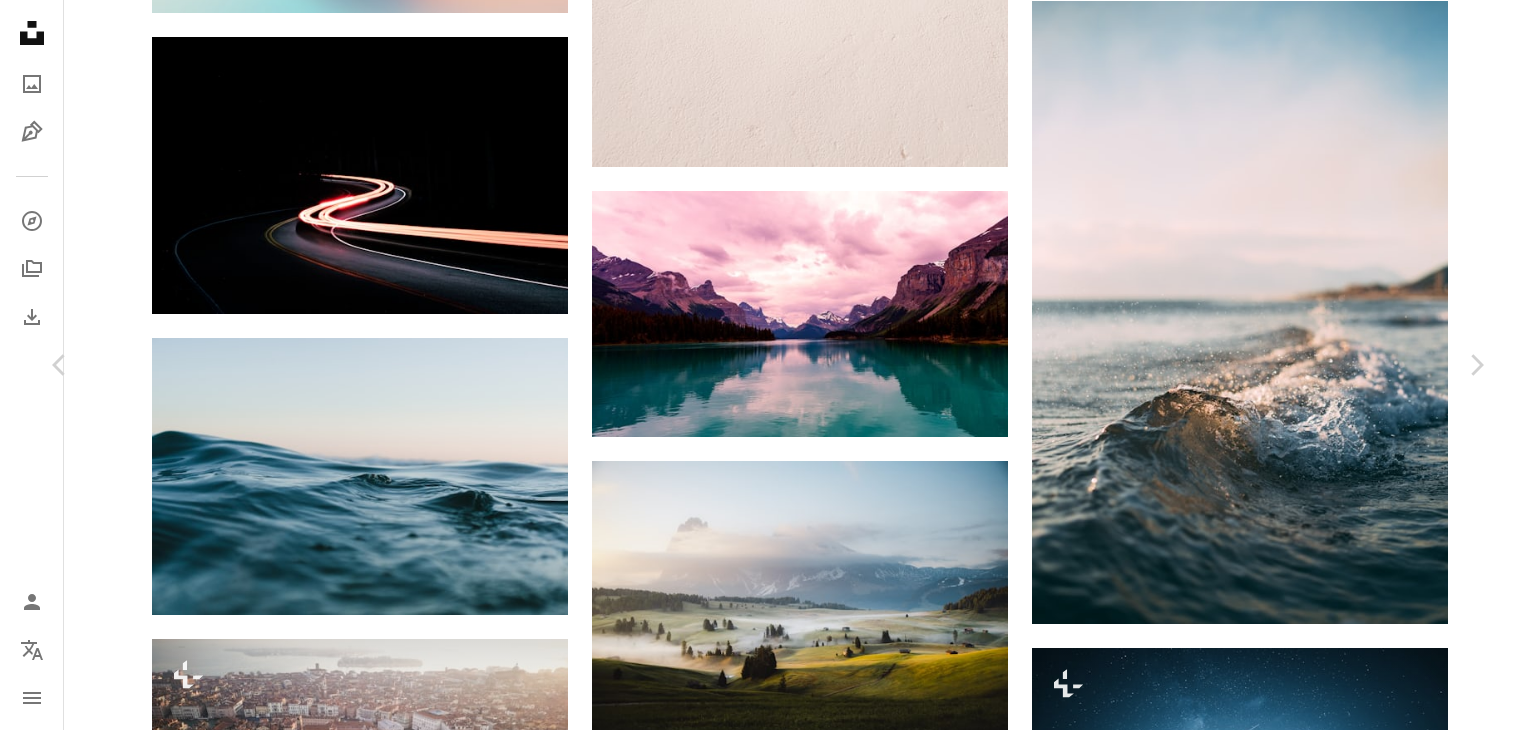 click on "Download free" at bounding box center [1291, 5255] 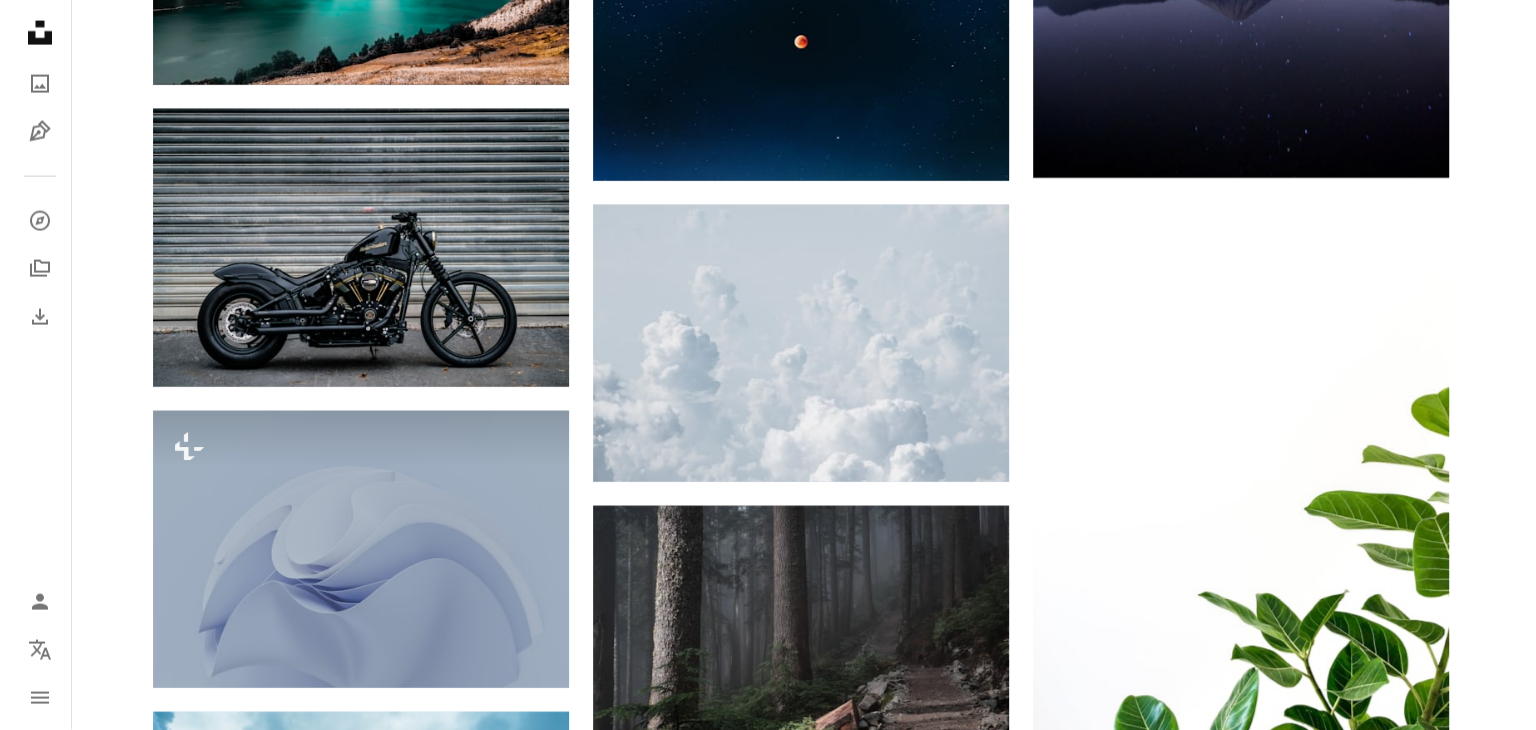 scroll, scrollTop: 19815, scrollLeft: 0, axis: vertical 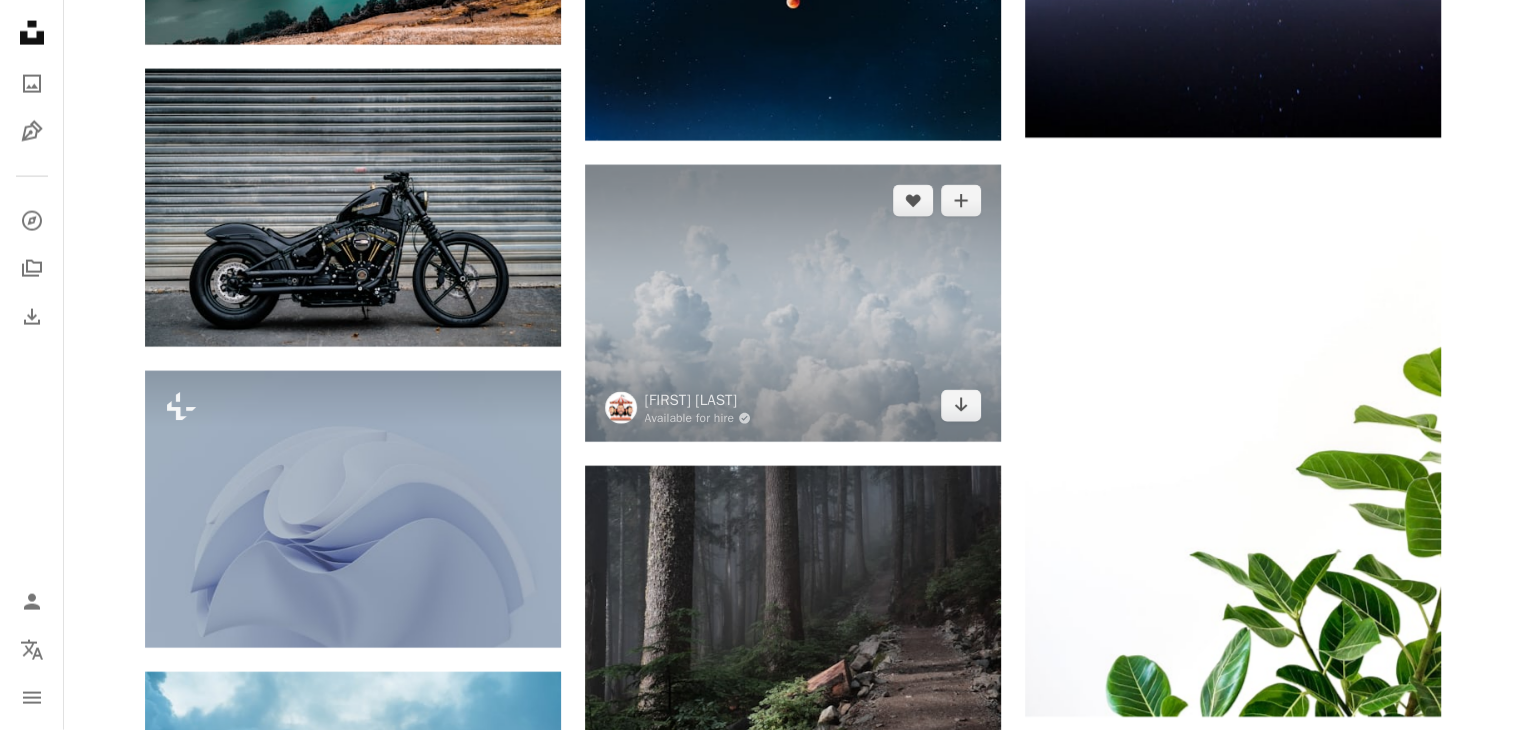 click at bounding box center [793, 303] 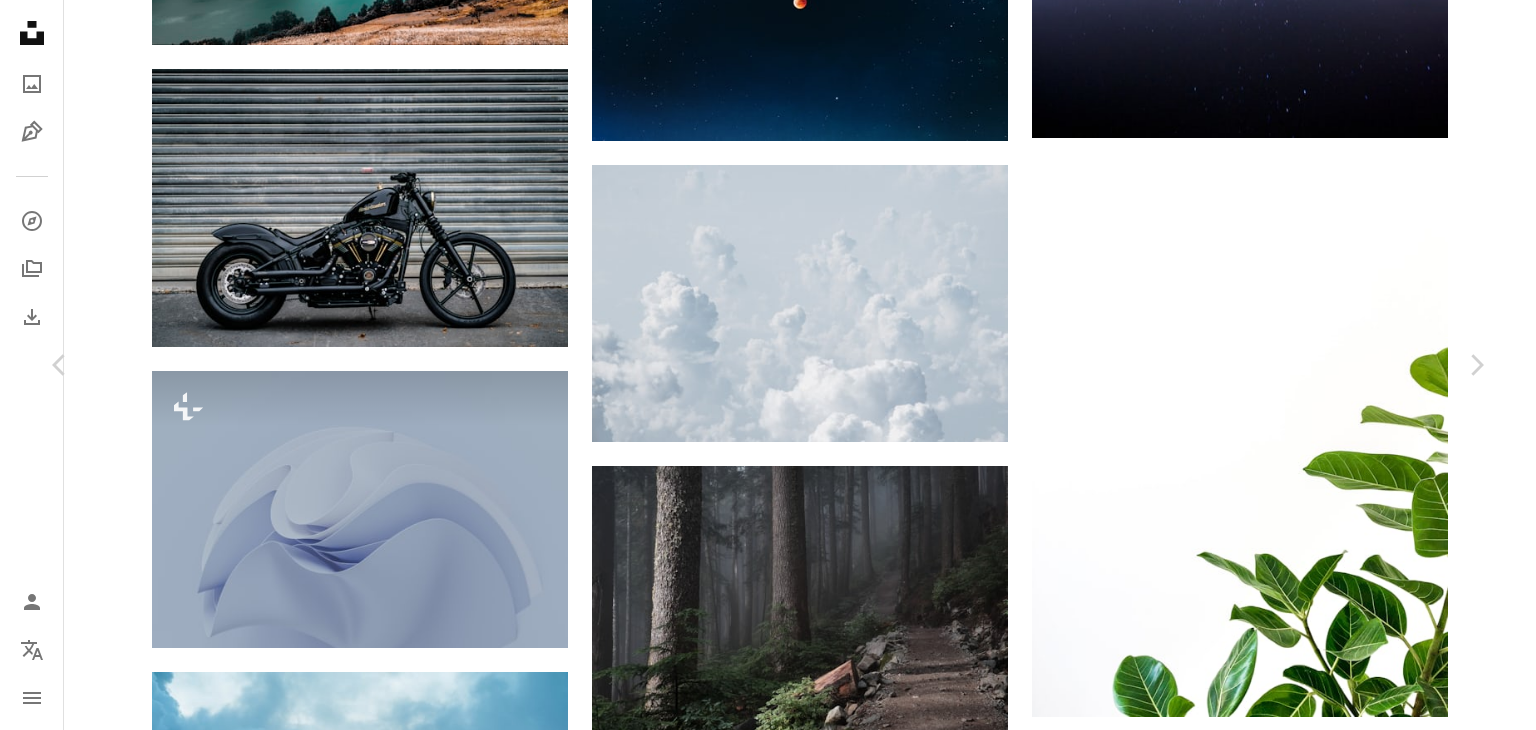 click on "Download free" at bounding box center (1291, 3540) 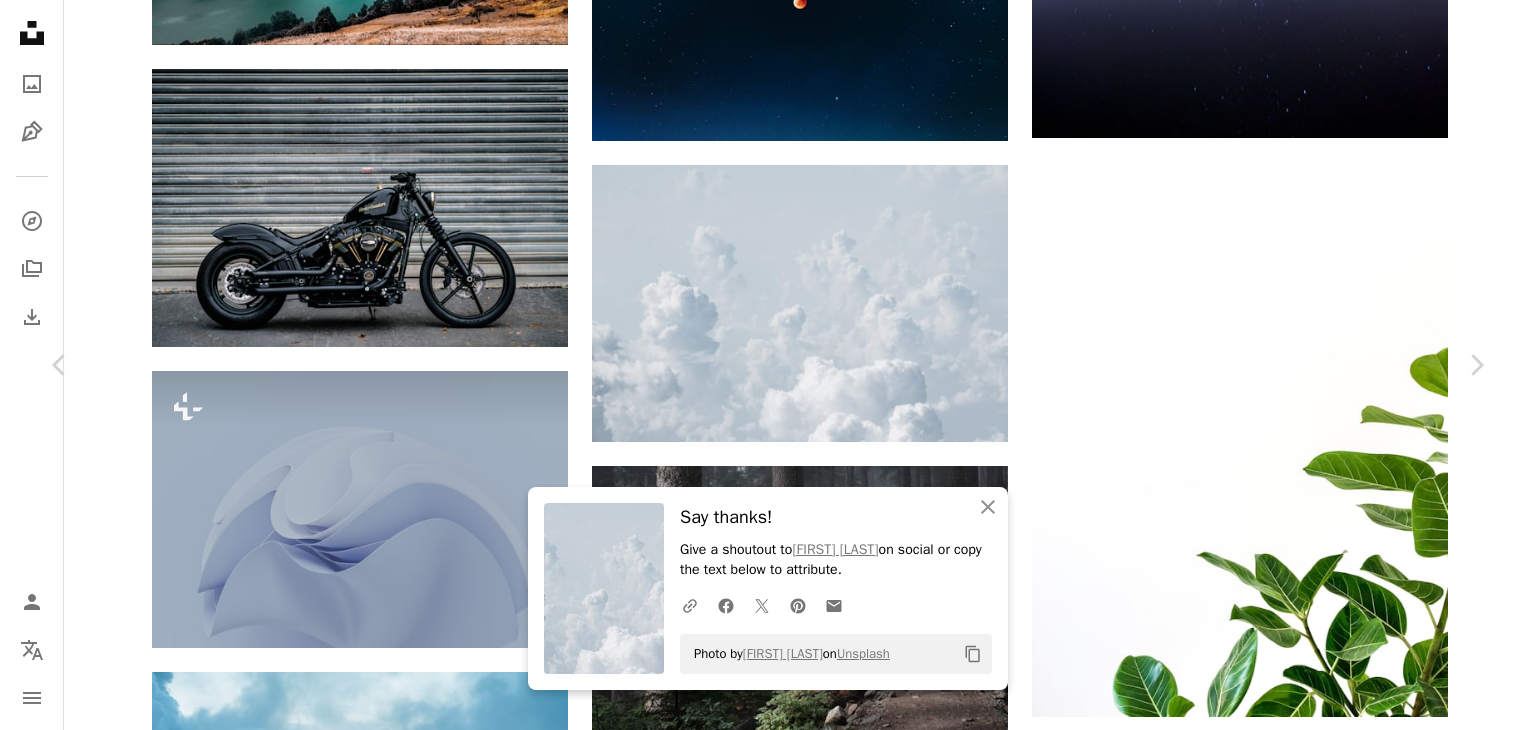 scroll, scrollTop: 160, scrollLeft: 0, axis: vertical 